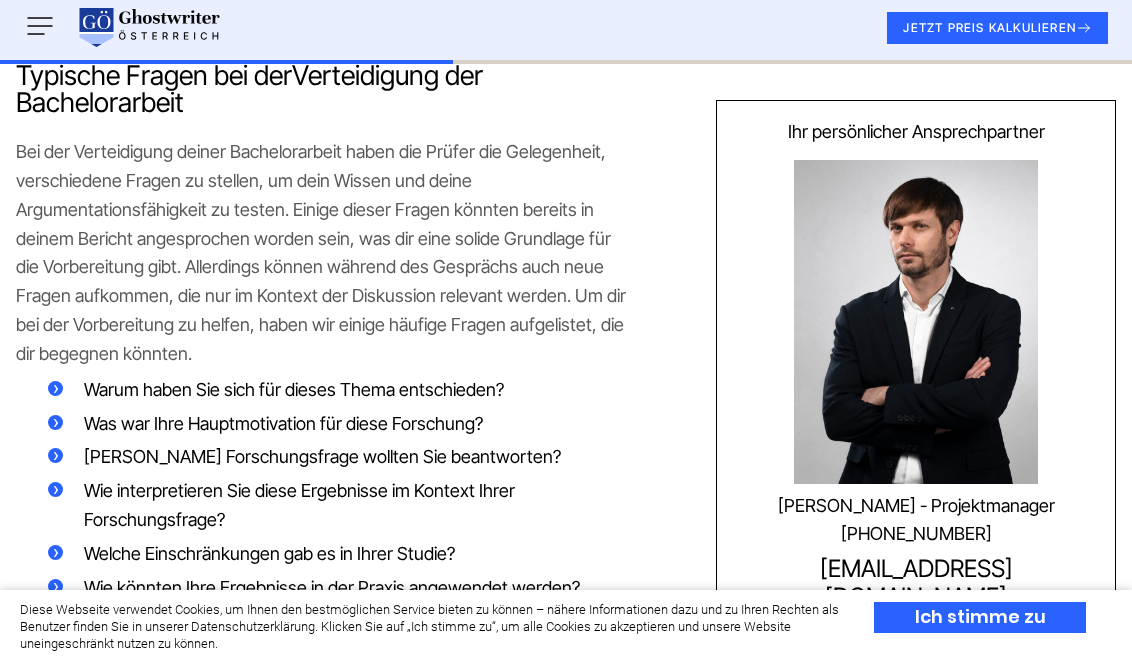 scroll, scrollTop: 2913, scrollLeft: 0, axis: vertical 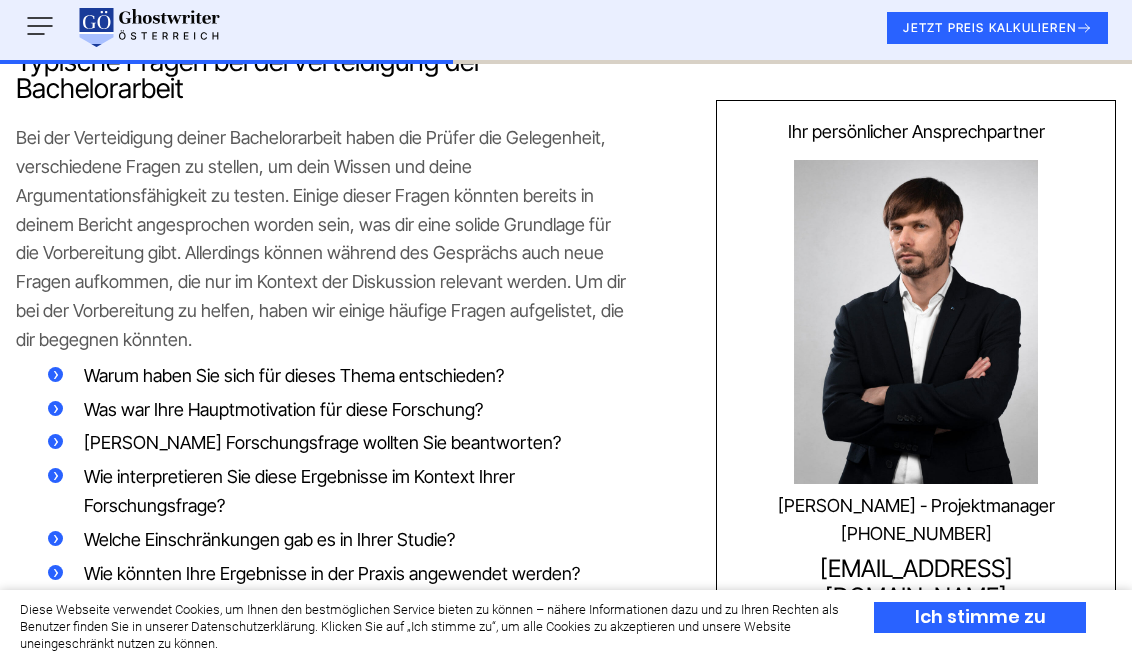 click on "Warum haben Sie sich für dieses Thema entschieden?" at bounding box center (340, 376) 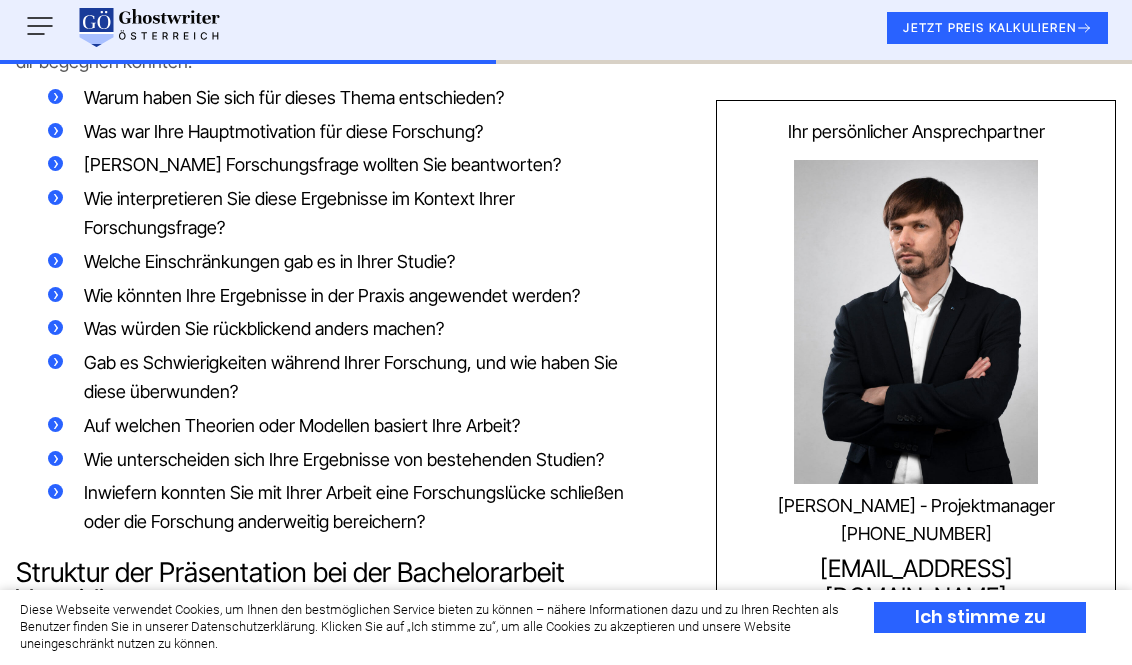 scroll, scrollTop: 3188, scrollLeft: 0, axis: vertical 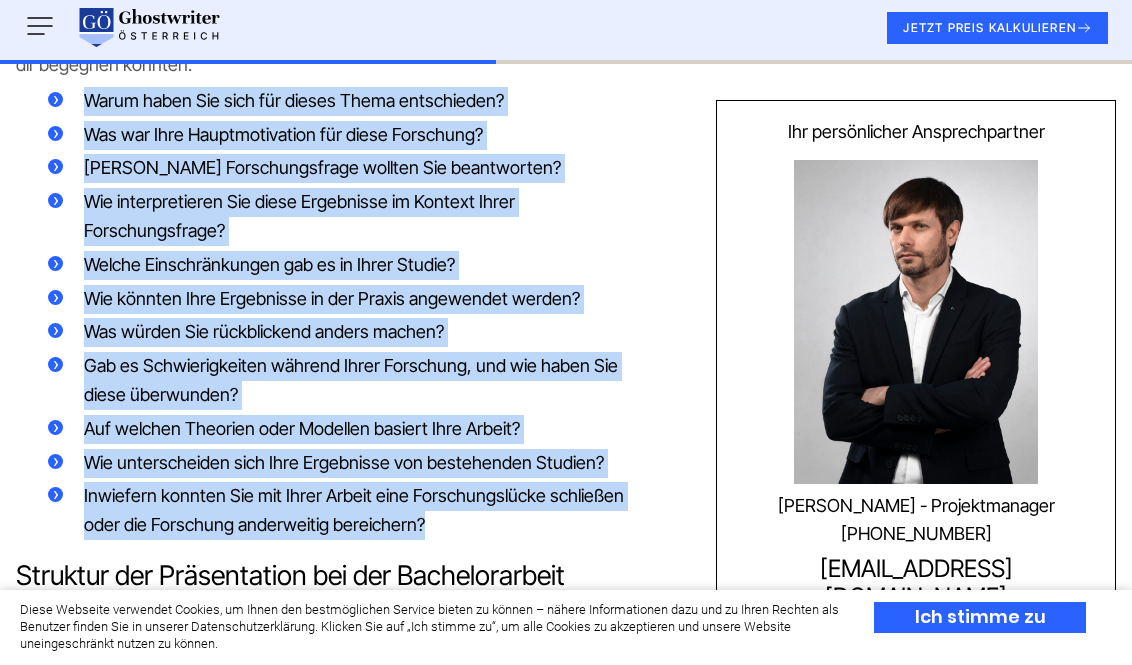 drag, startPoint x: 429, startPoint y: 563, endPoint x: 60, endPoint y: 129, distance: 569.66394 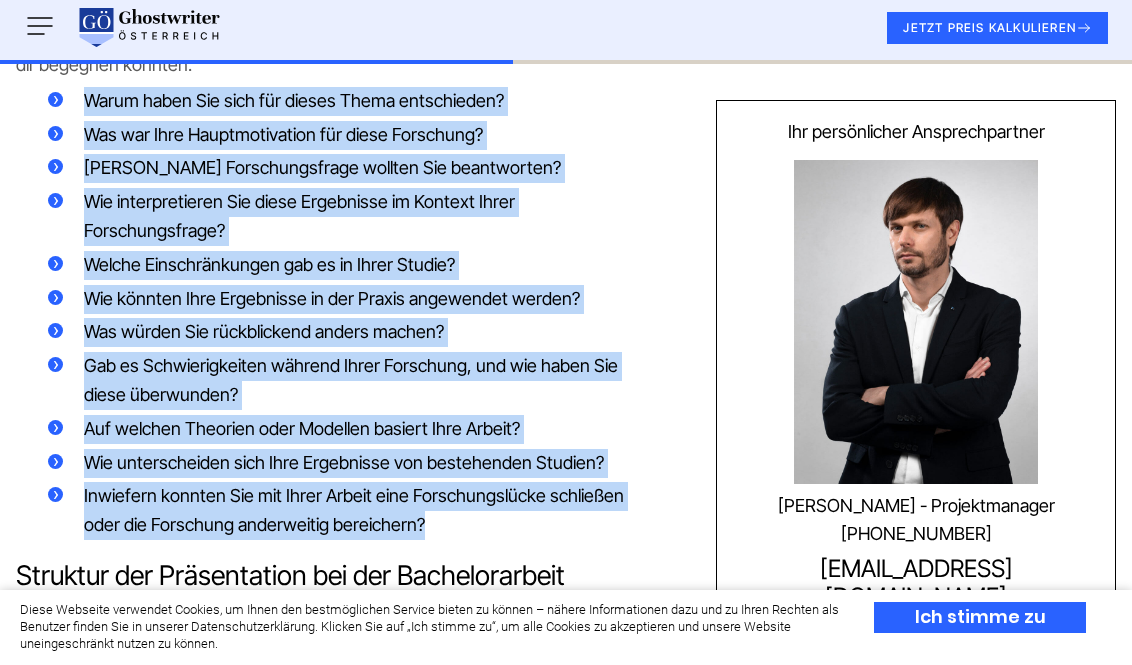 scroll, scrollTop: 3326, scrollLeft: 0, axis: vertical 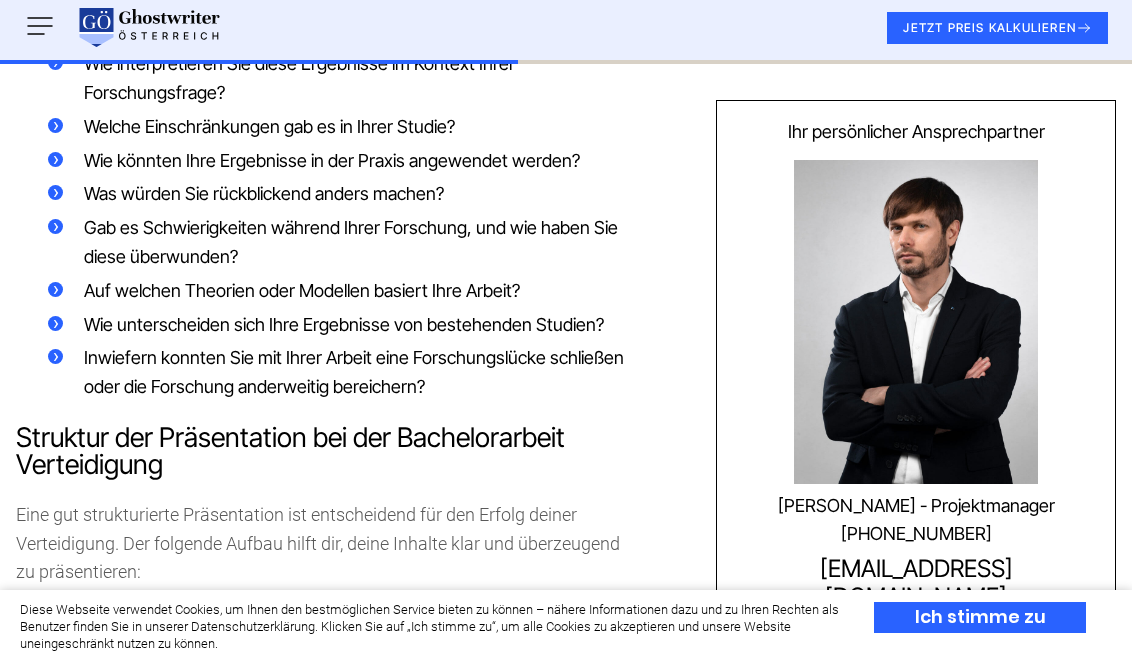 click on "Inwiefern konnten Sie mit Ihrer Arbeit eine Forschungslücke schließen oder die Forschung anderweitig bereichern?" at bounding box center (354, 372) 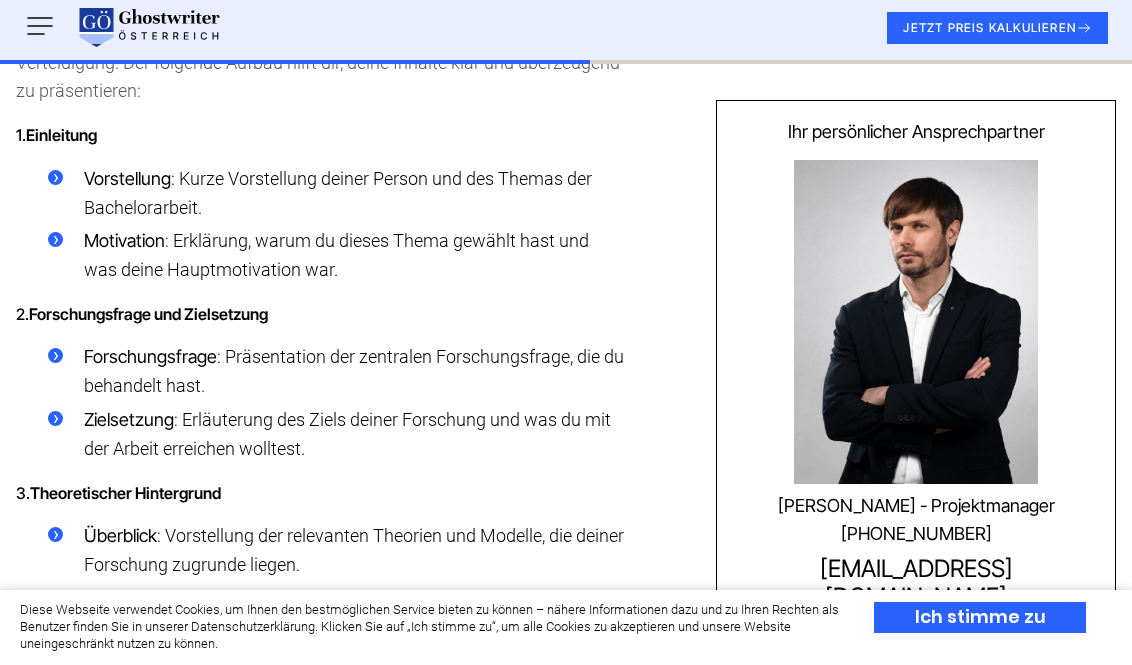 scroll, scrollTop: 3815, scrollLeft: 0, axis: vertical 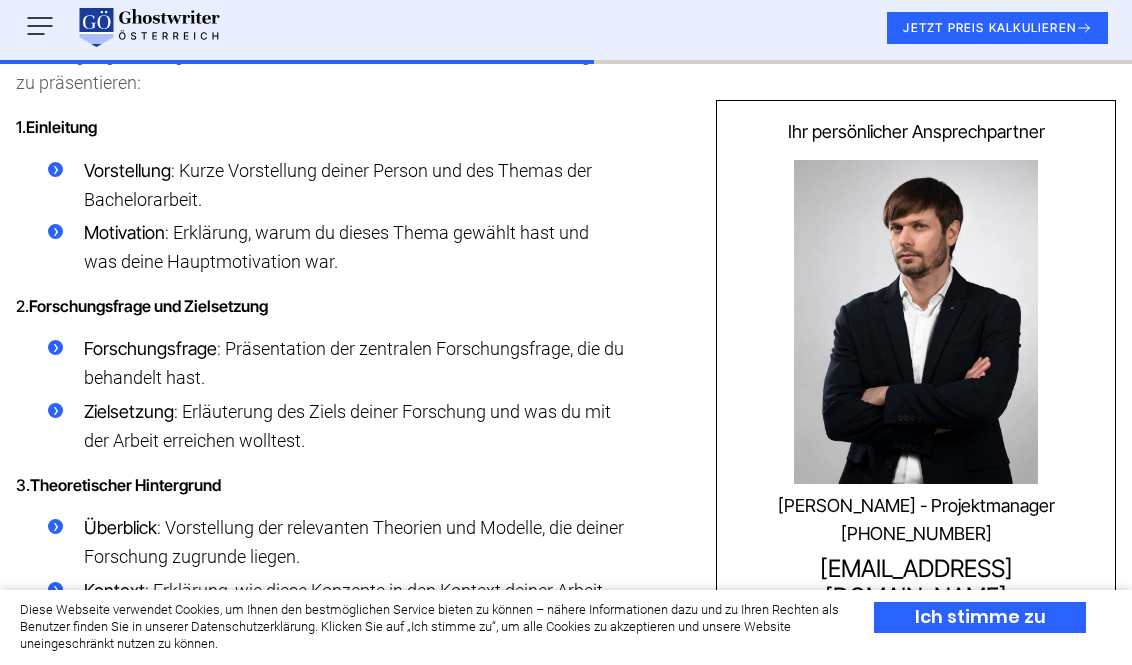 click on "Vorstellung : Kurze Vorstellung deiner Person und des Themas der Bachelorarbeit." at bounding box center (340, 186) 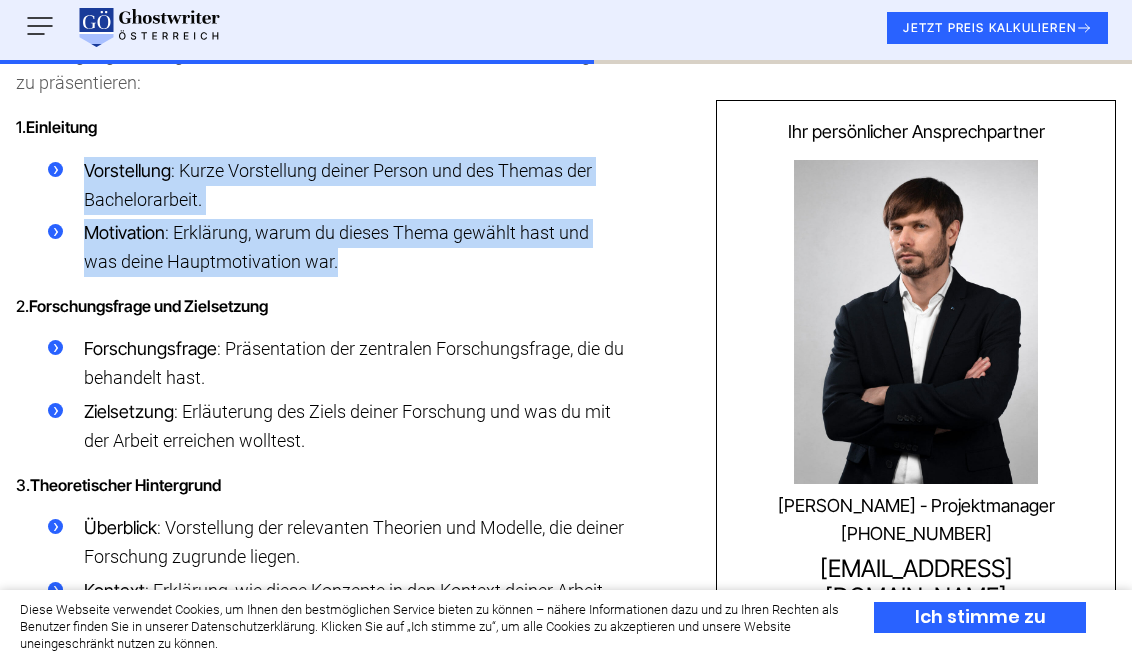 drag, startPoint x: 339, startPoint y: 299, endPoint x: 87, endPoint y: 196, distance: 272.23703 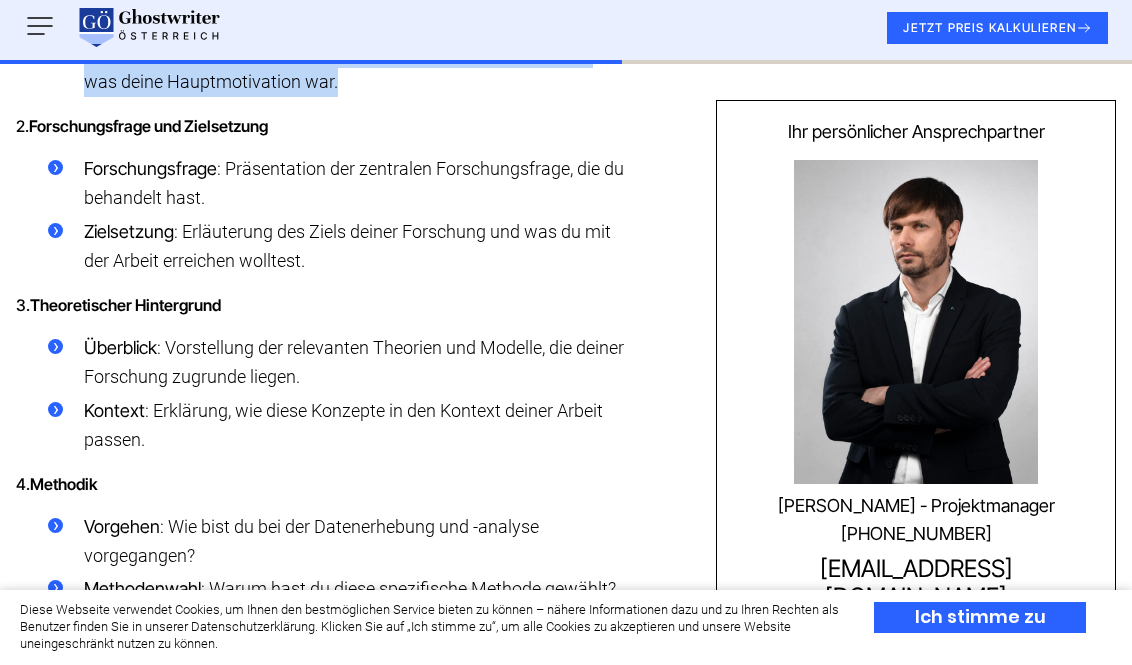 scroll, scrollTop: 3997, scrollLeft: 0, axis: vertical 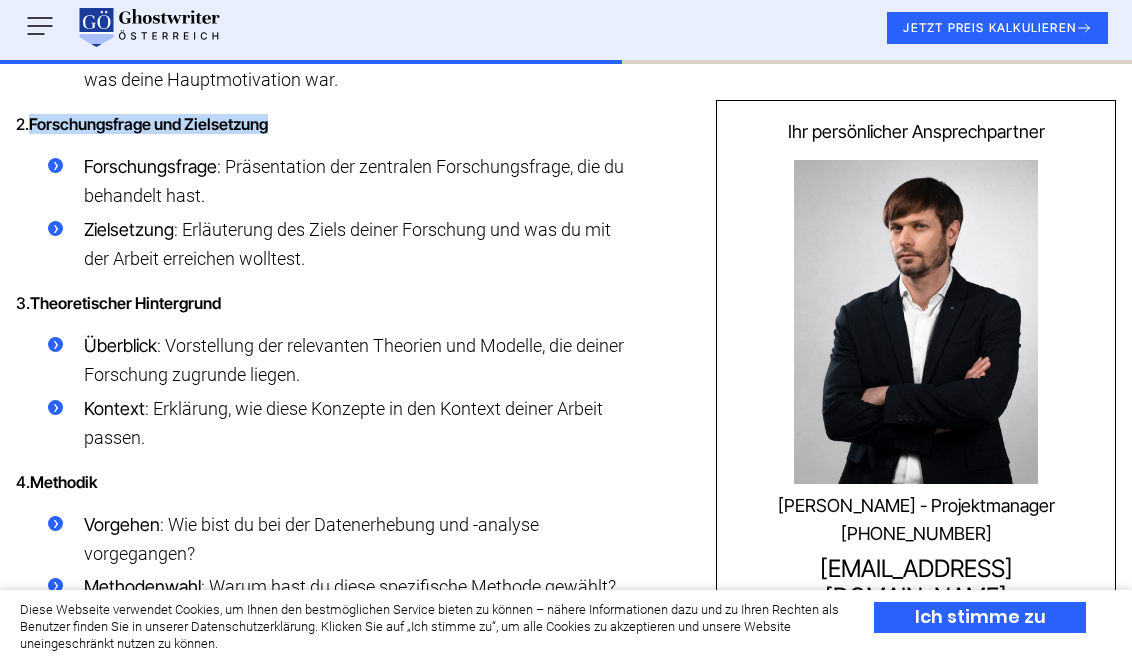 drag, startPoint x: 272, startPoint y: 157, endPoint x: 33, endPoint y: 161, distance: 239.03348 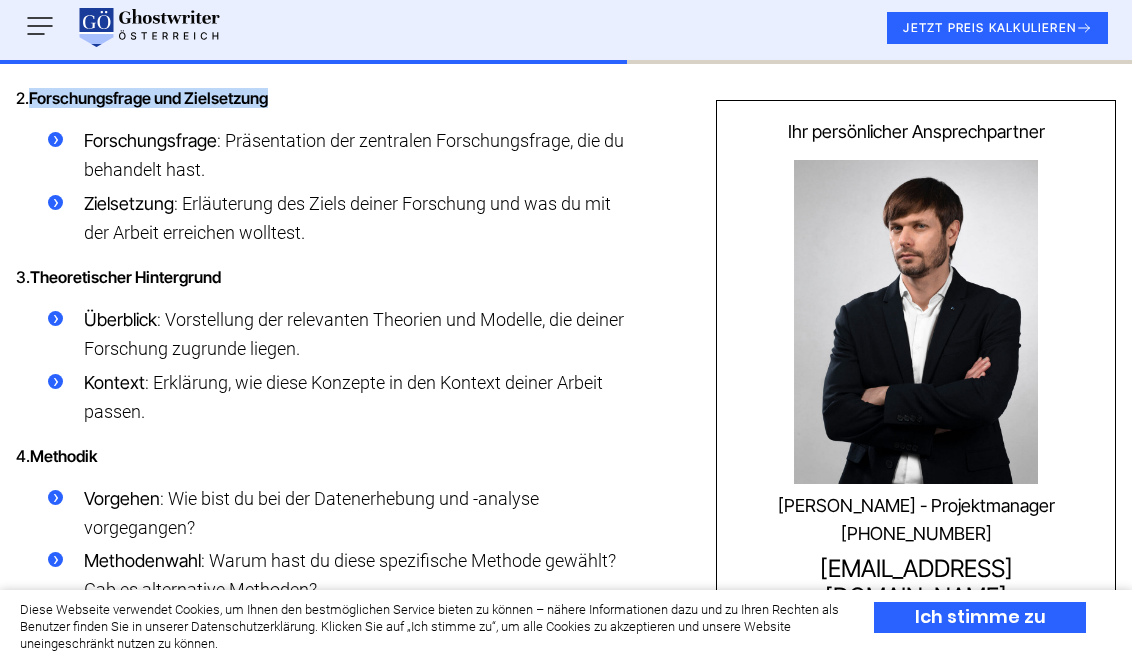 scroll, scrollTop: 4022, scrollLeft: 0, axis: vertical 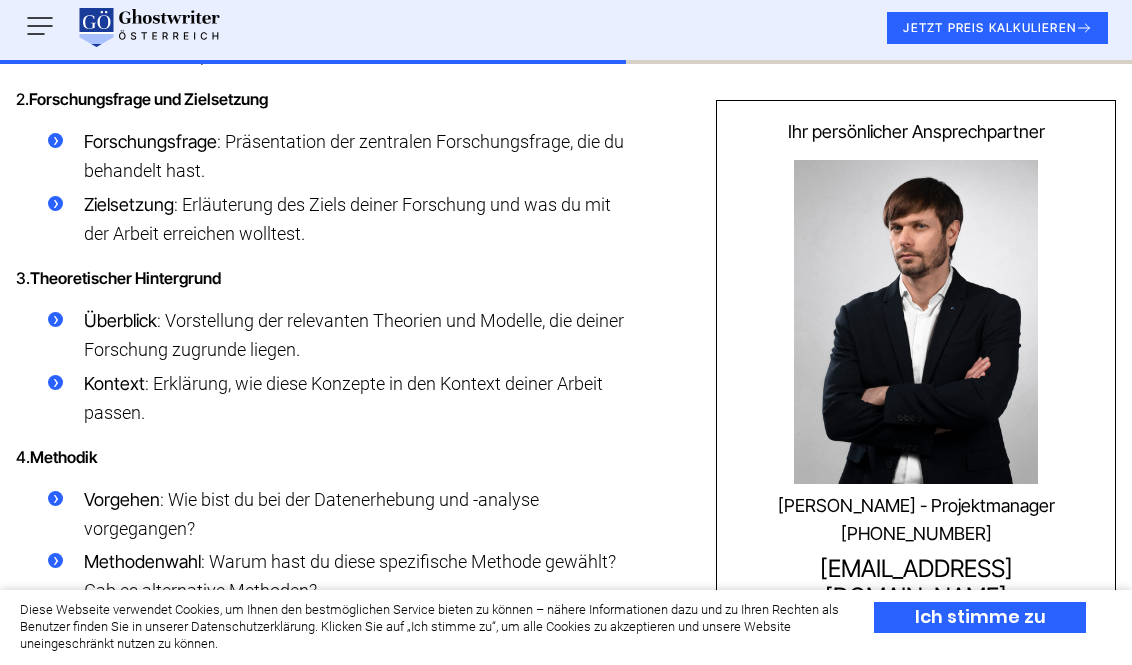 click on "Zielsetzung : Erläuterung des Ziels deiner Forschung und was du mit der Arbeit erreichen wolltest." at bounding box center [340, 220] 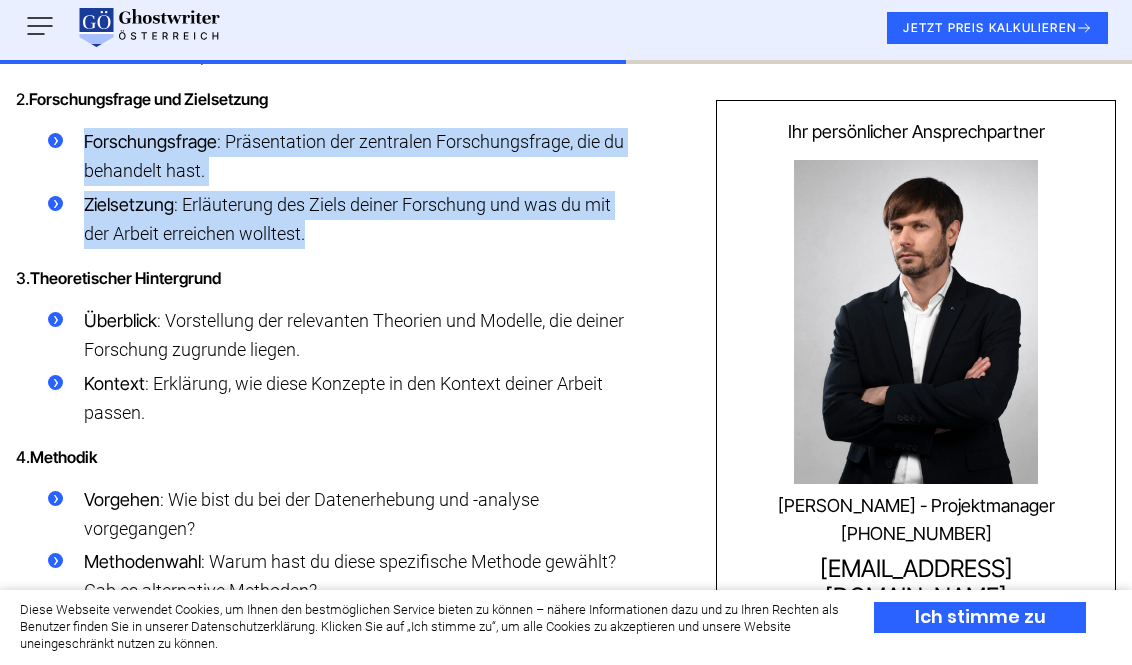 drag, startPoint x: 307, startPoint y: 274, endPoint x: 80, endPoint y: 180, distance: 245.6929 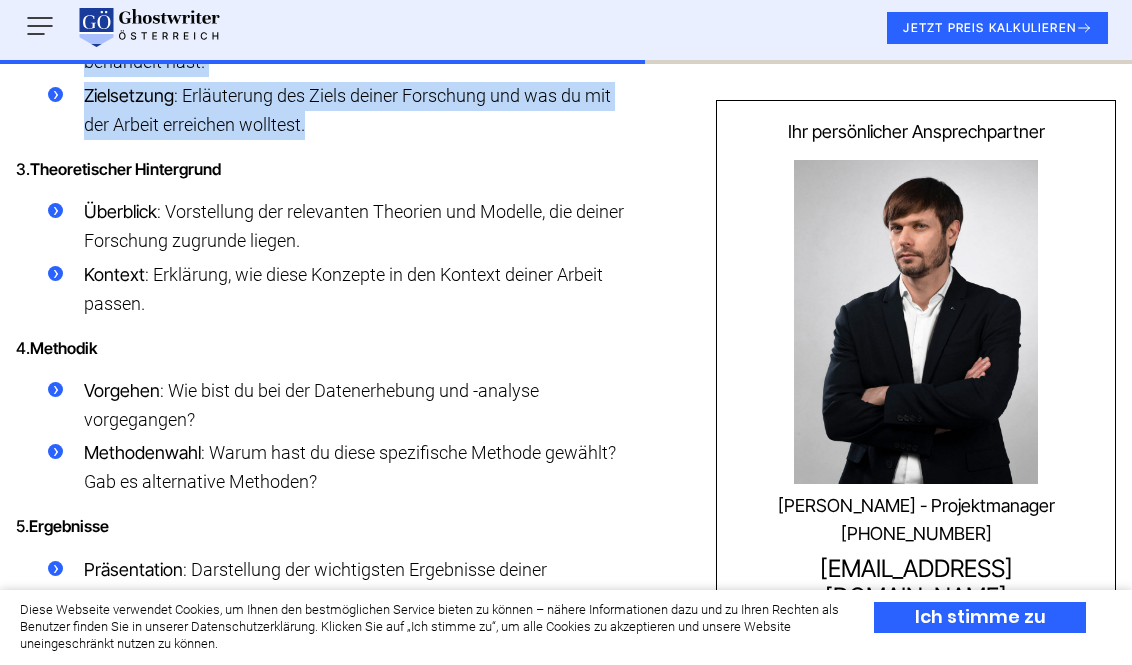 scroll, scrollTop: 4145, scrollLeft: 0, axis: vertical 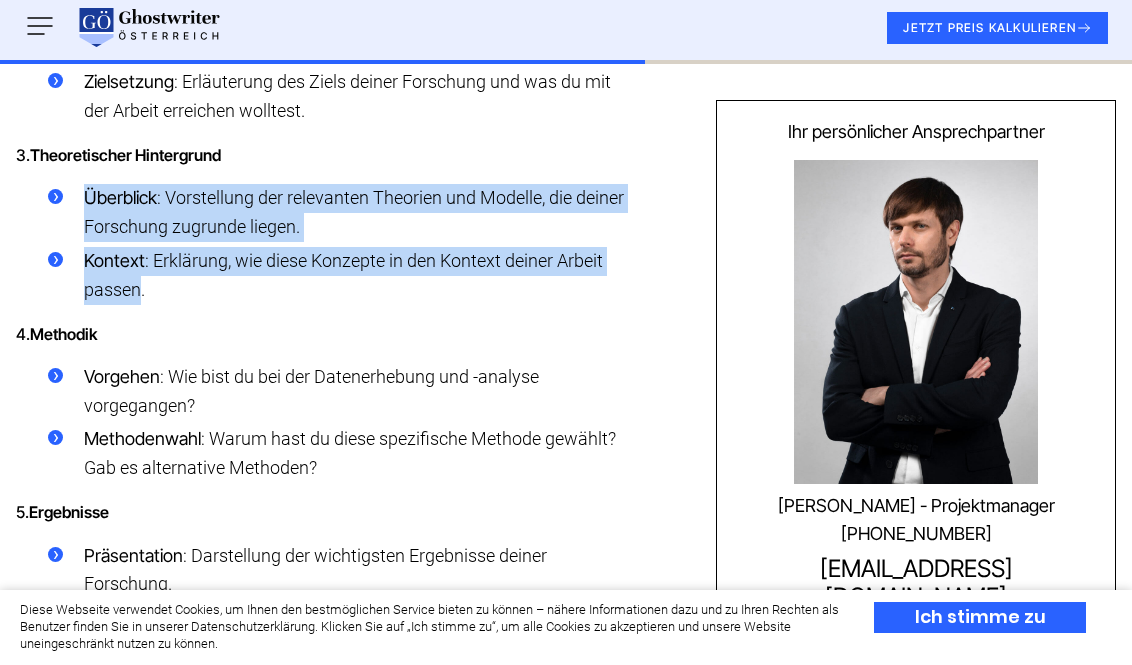 drag, startPoint x: 137, startPoint y: 324, endPoint x: 86, endPoint y: 232, distance: 105.1903 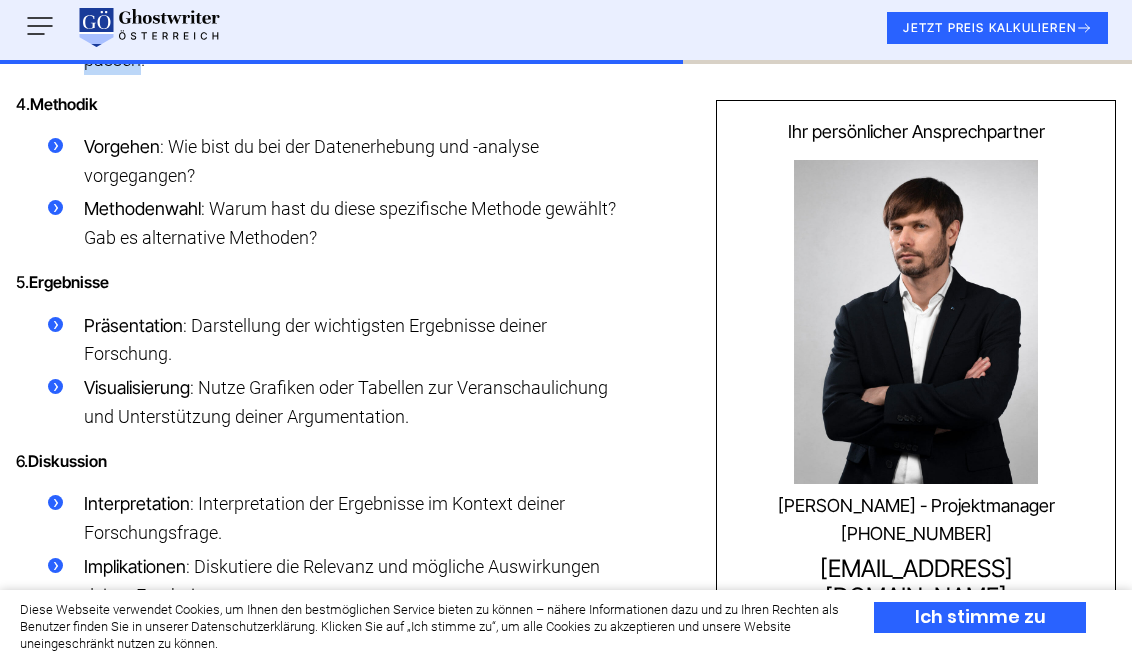scroll, scrollTop: 4387, scrollLeft: 0, axis: vertical 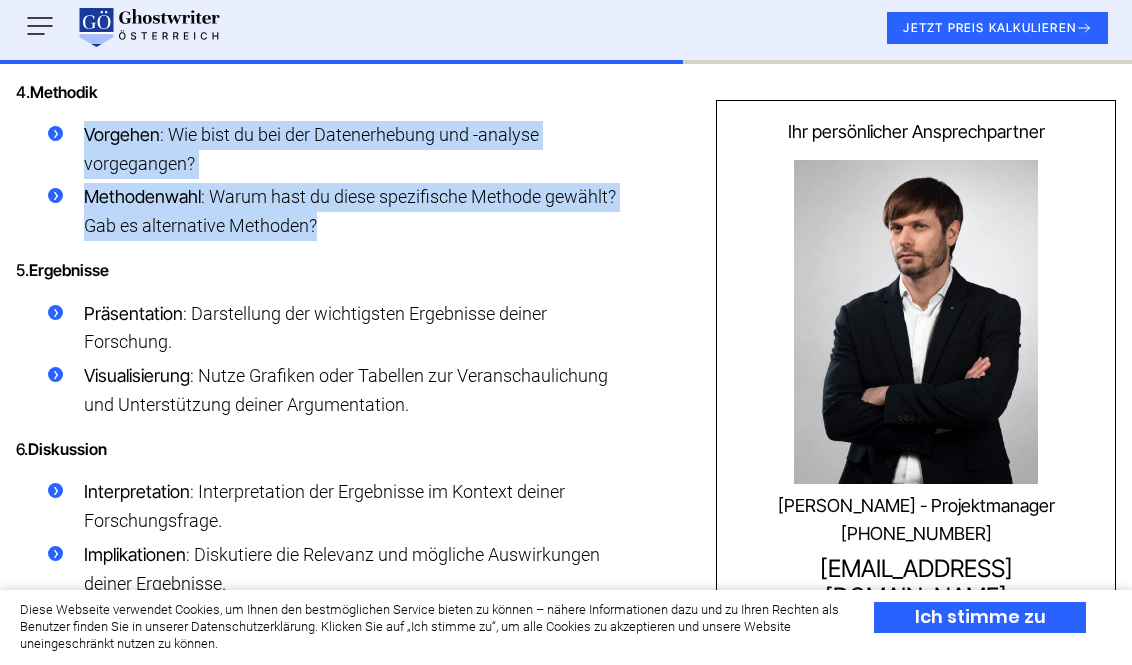 drag, startPoint x: 329, startPoint y: 264, endPoint x: 78, endPoint y: 174, distance: 266.6477 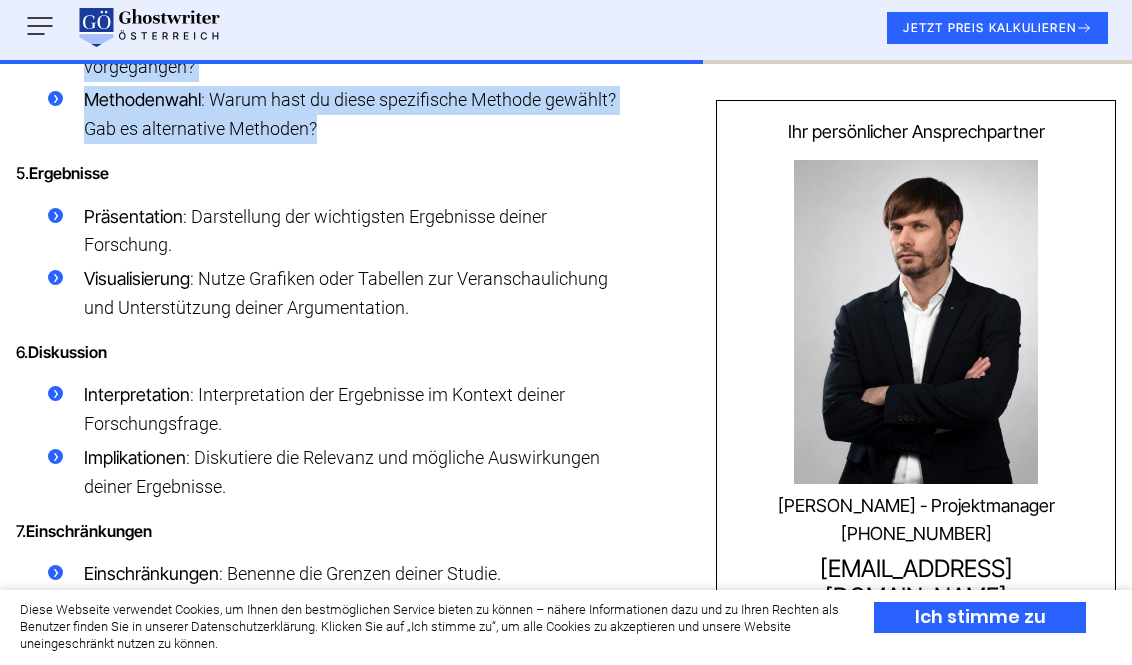 scroll, scrollTop: 4524, scrollLeft: 0, axis: vertical 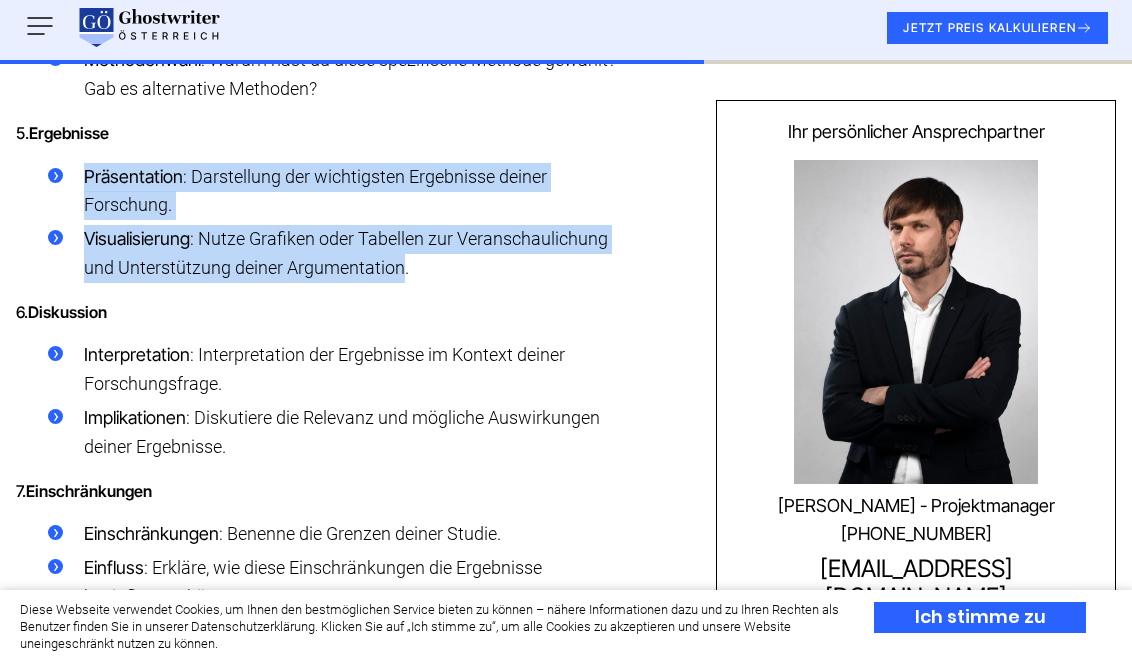 drag, startPoint x: 403, startPoint y: 305, endPoint x: 84, endPoint y: 225, distance: 328.8784 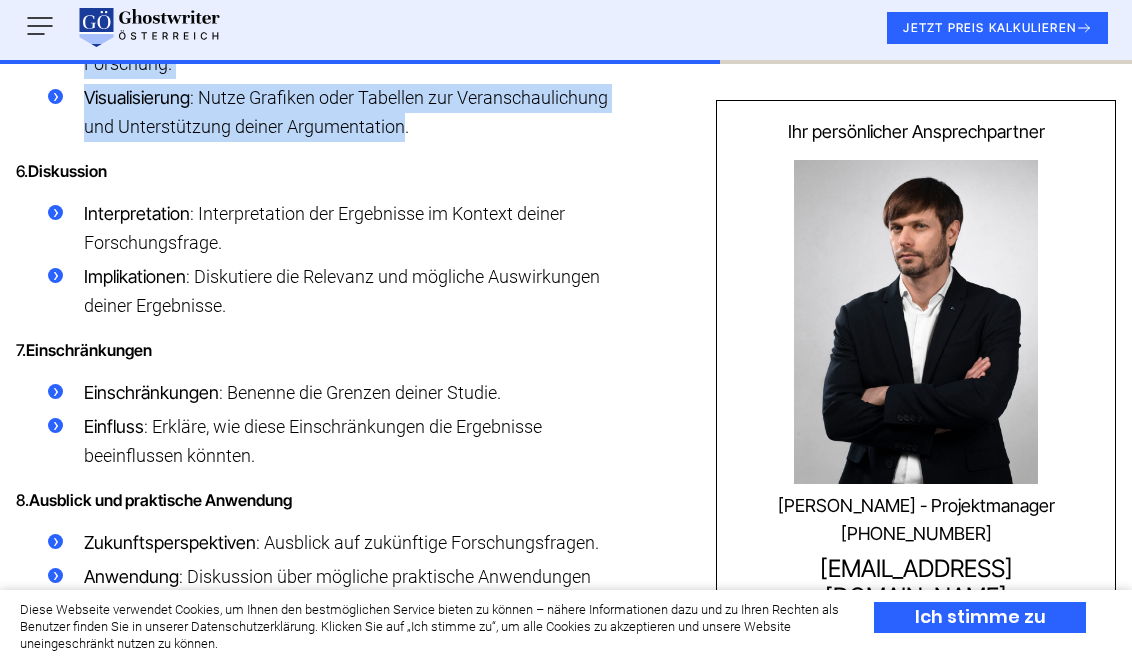 scroll, scrollTop: 4694, scrollLeft: 0, axis: vertical 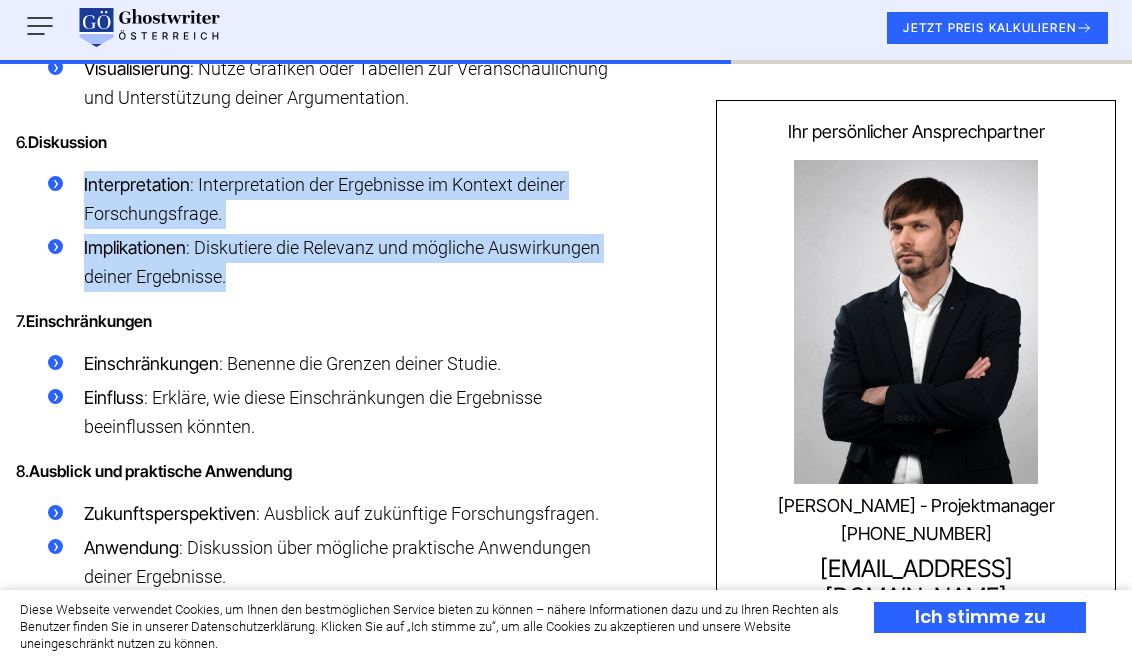 drag, startPoint x: 254, startPoint y: 311, endPoint x: 81, endPoint y: 223, distance: 194.09534 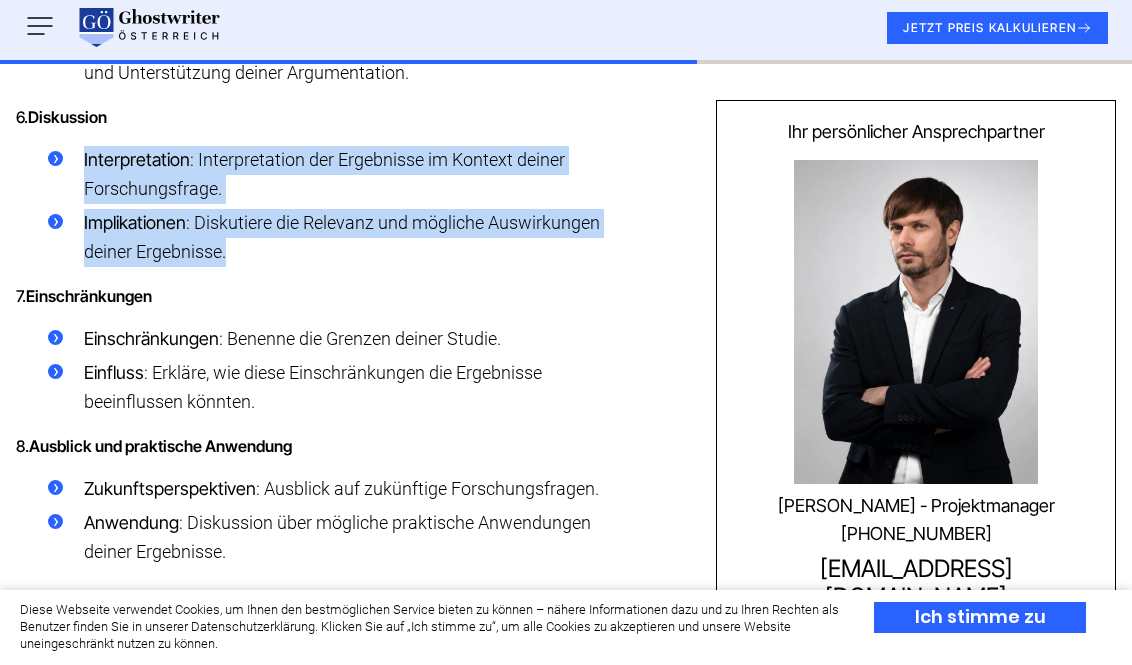 scroll, scrollTop: 4253, scrollLeft: 0, axis: vertical 